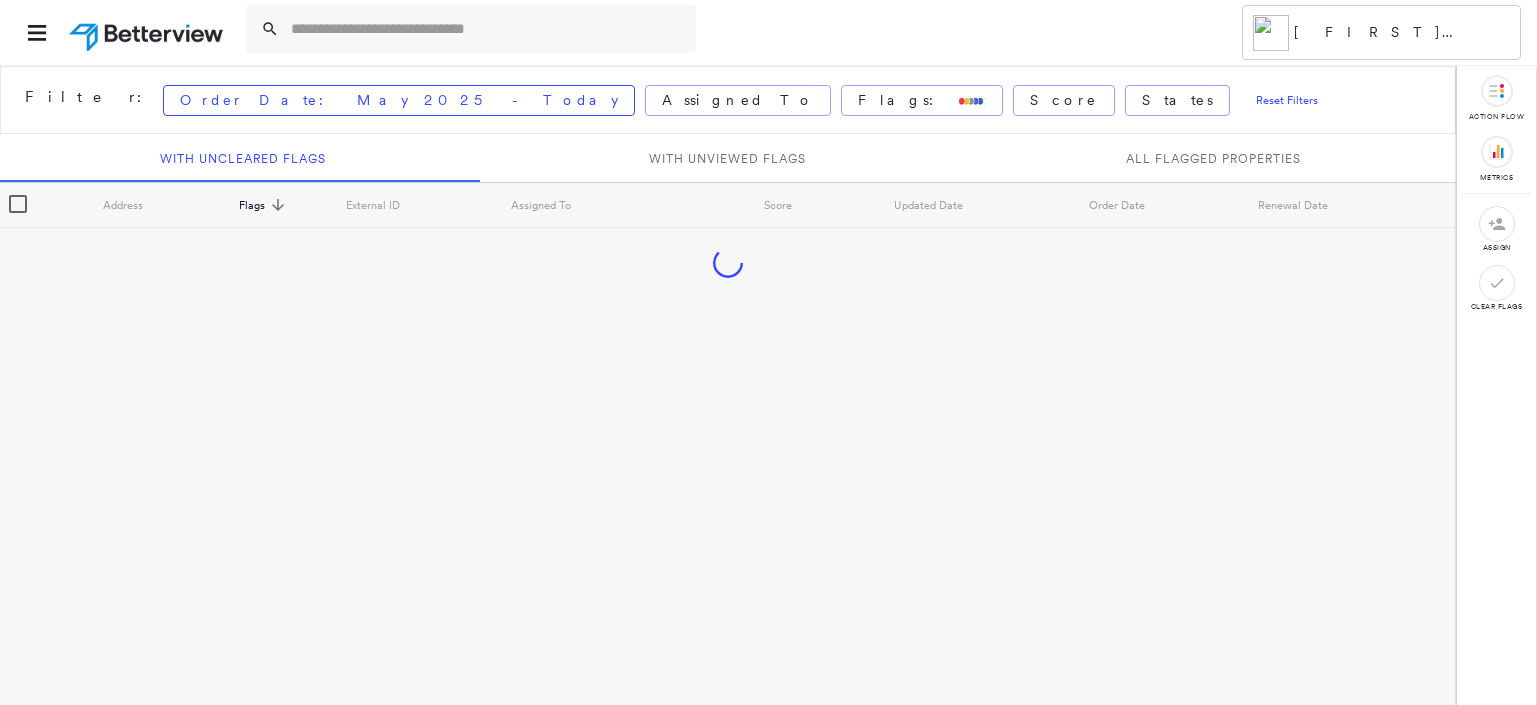 scroll, scrollTop: 0, scrollLeft: 0, axis: both 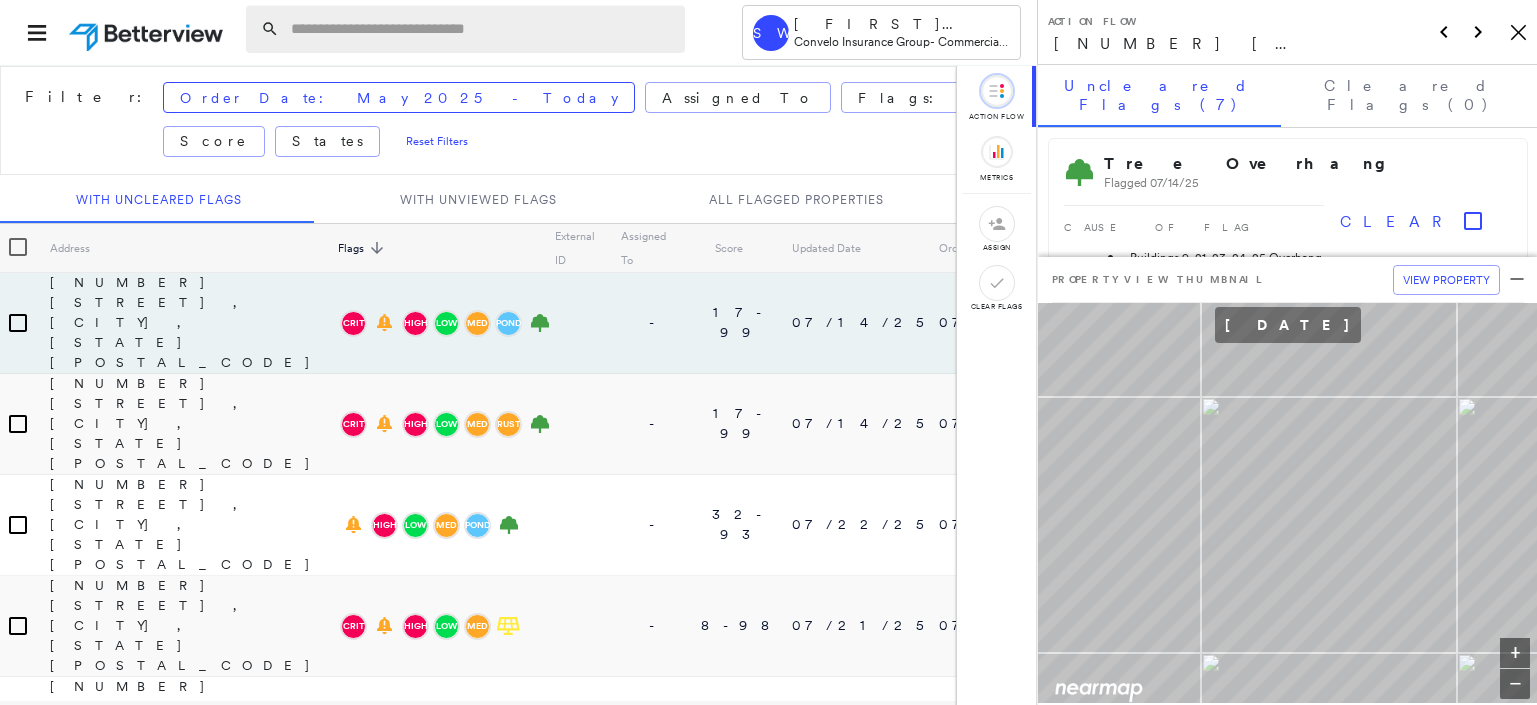 click at bounding box center (482, 29) 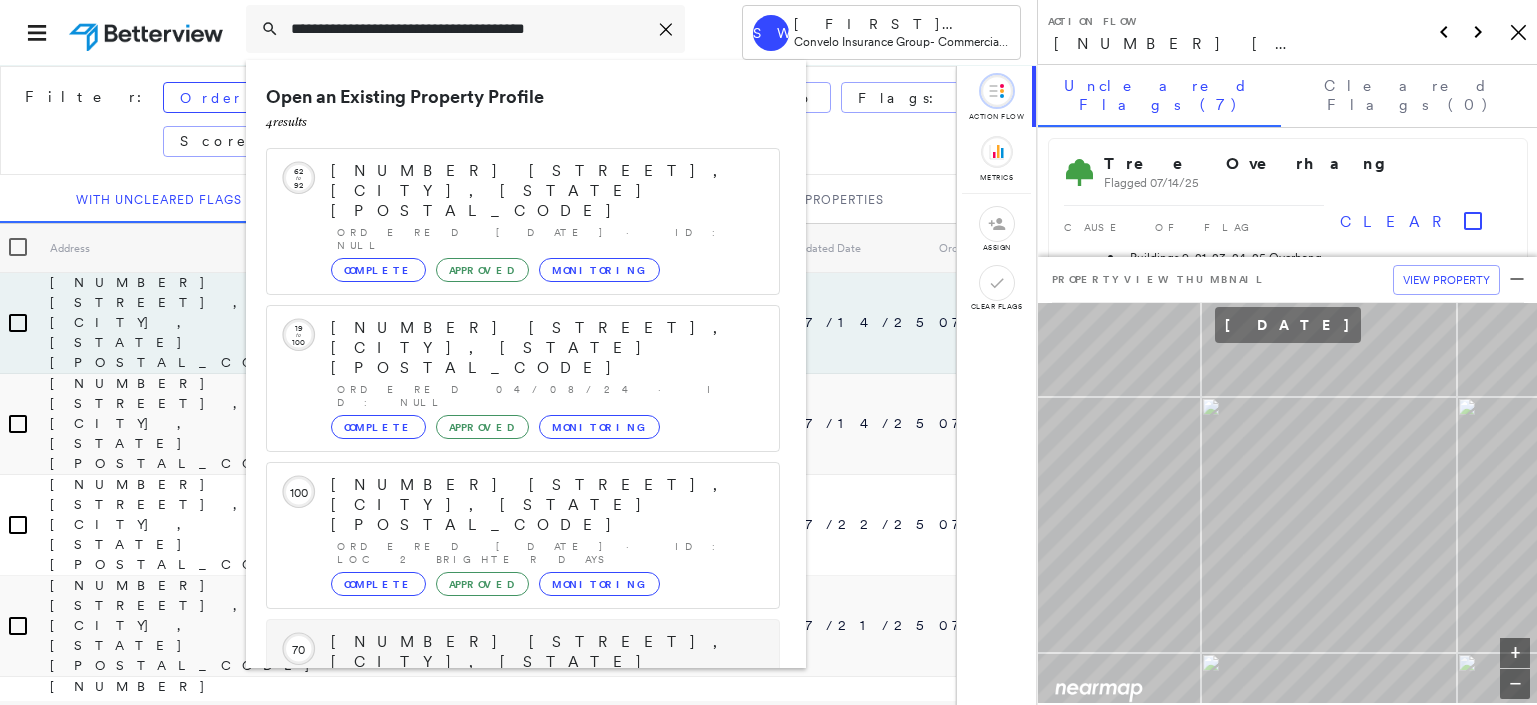 scroll, scrollTop: 57, scrollLeft: 0, axis: vertical 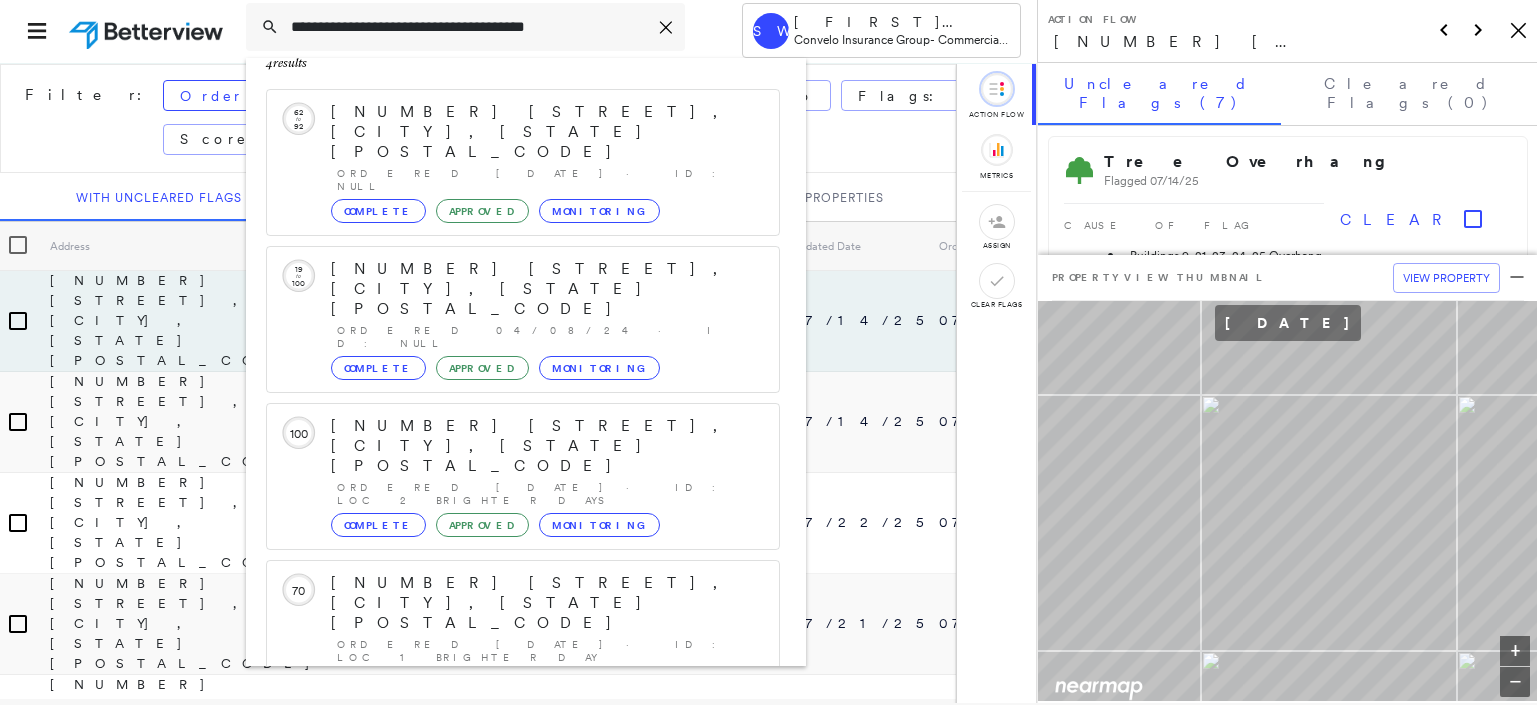 type on "**********" 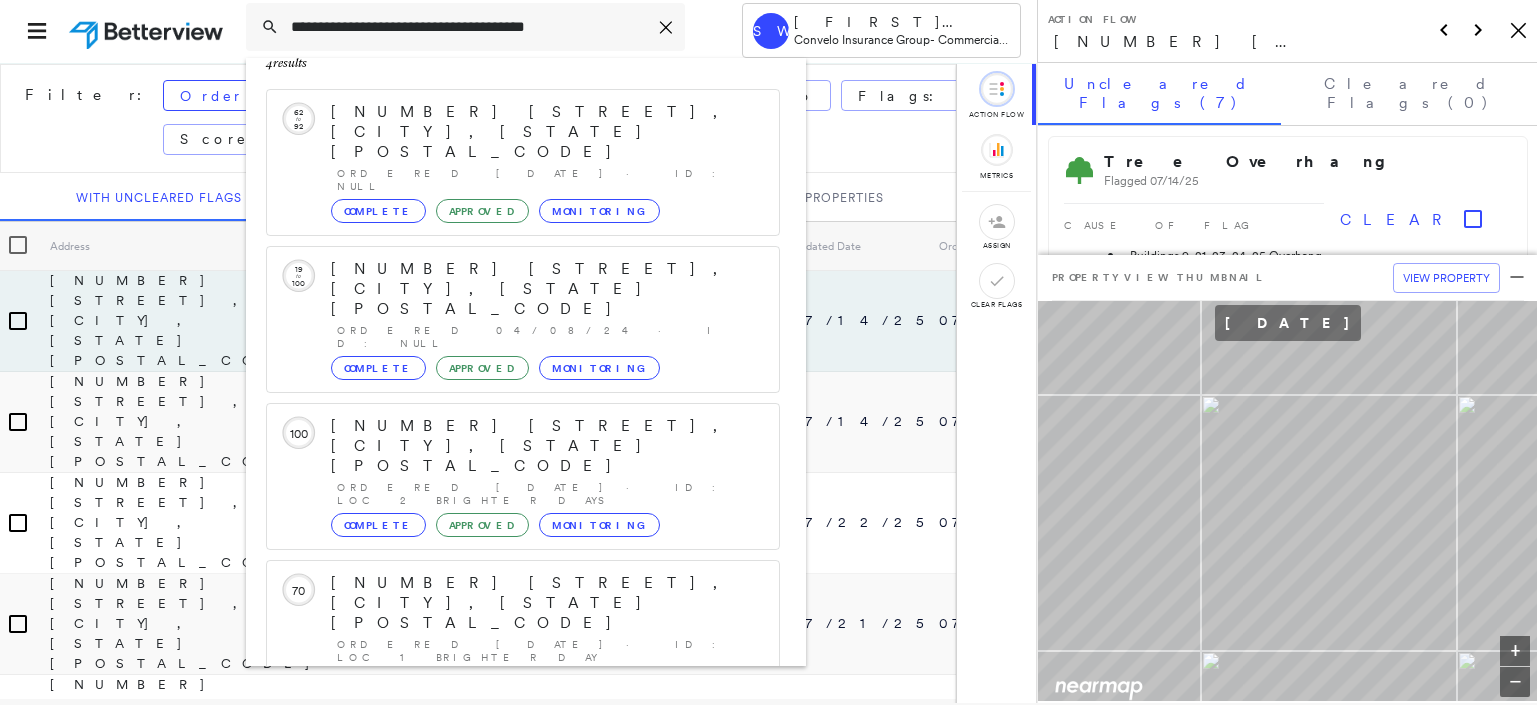 click on "[NUMBER] [STREET], [CITY], [STATE] [POSTAL_CODE]" at bounding box center [501, 843] 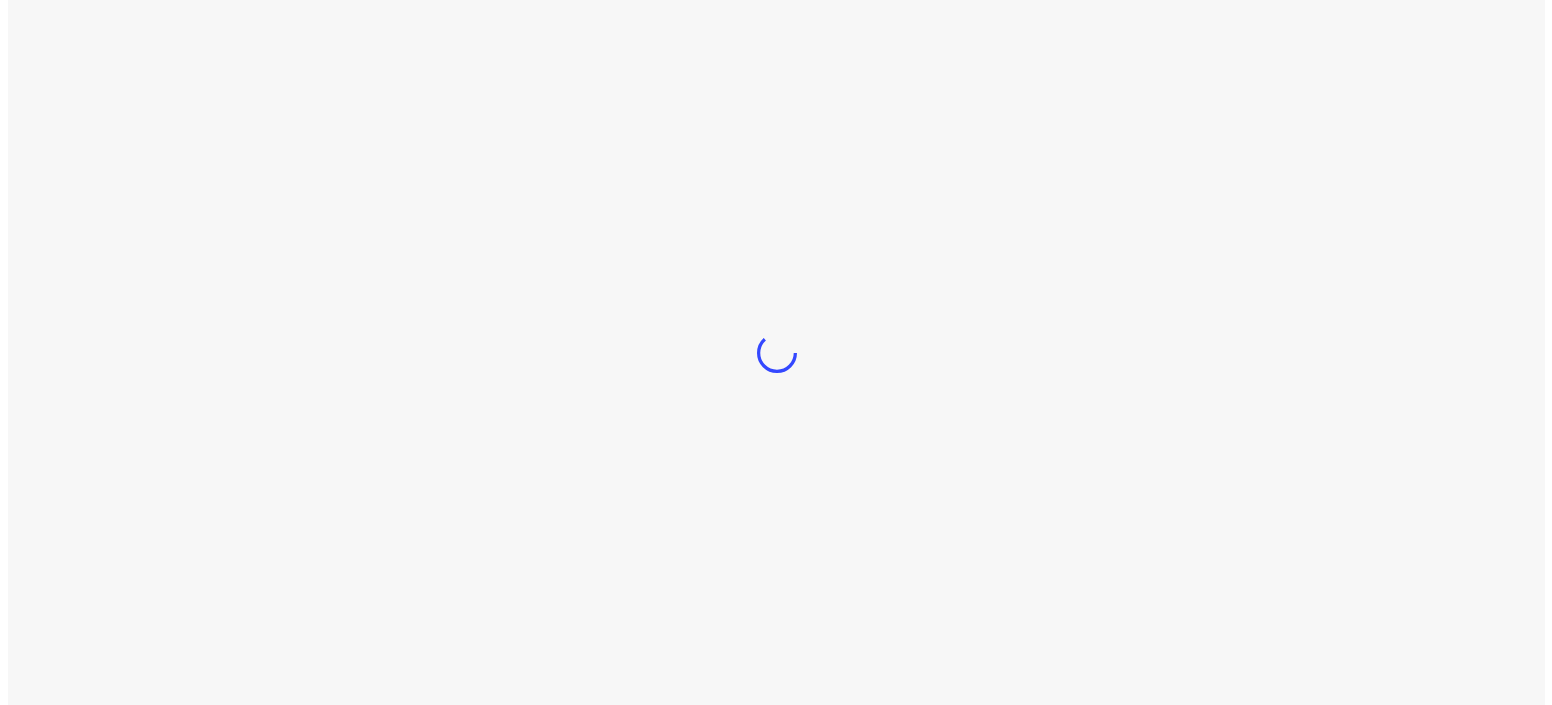 scroll, scrollTop: 0, scrollLeft: 0, axis: both 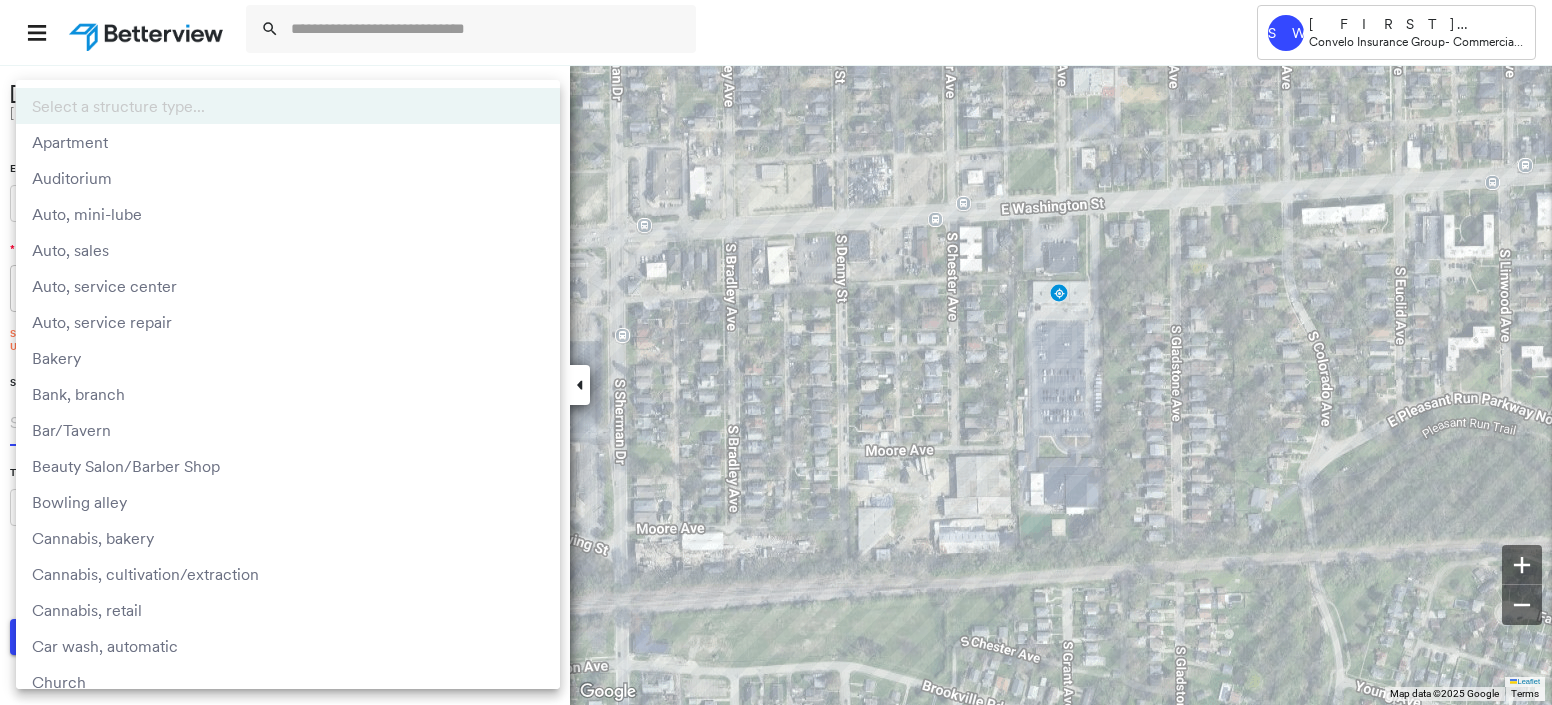 click on "**********" at bounding box center [776, 352] 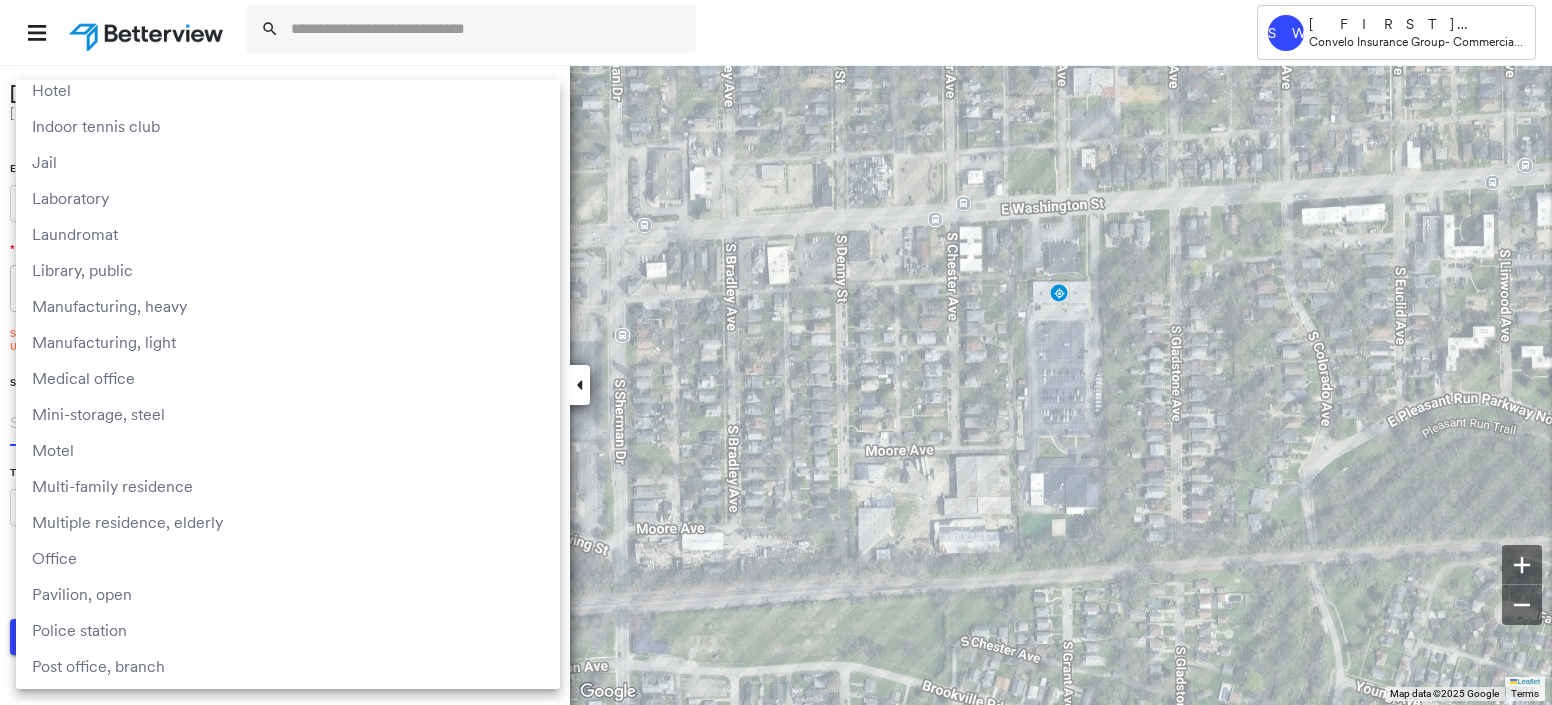 scroll, scrollTop: 2000, scrollLeft: 0, axis: vertical 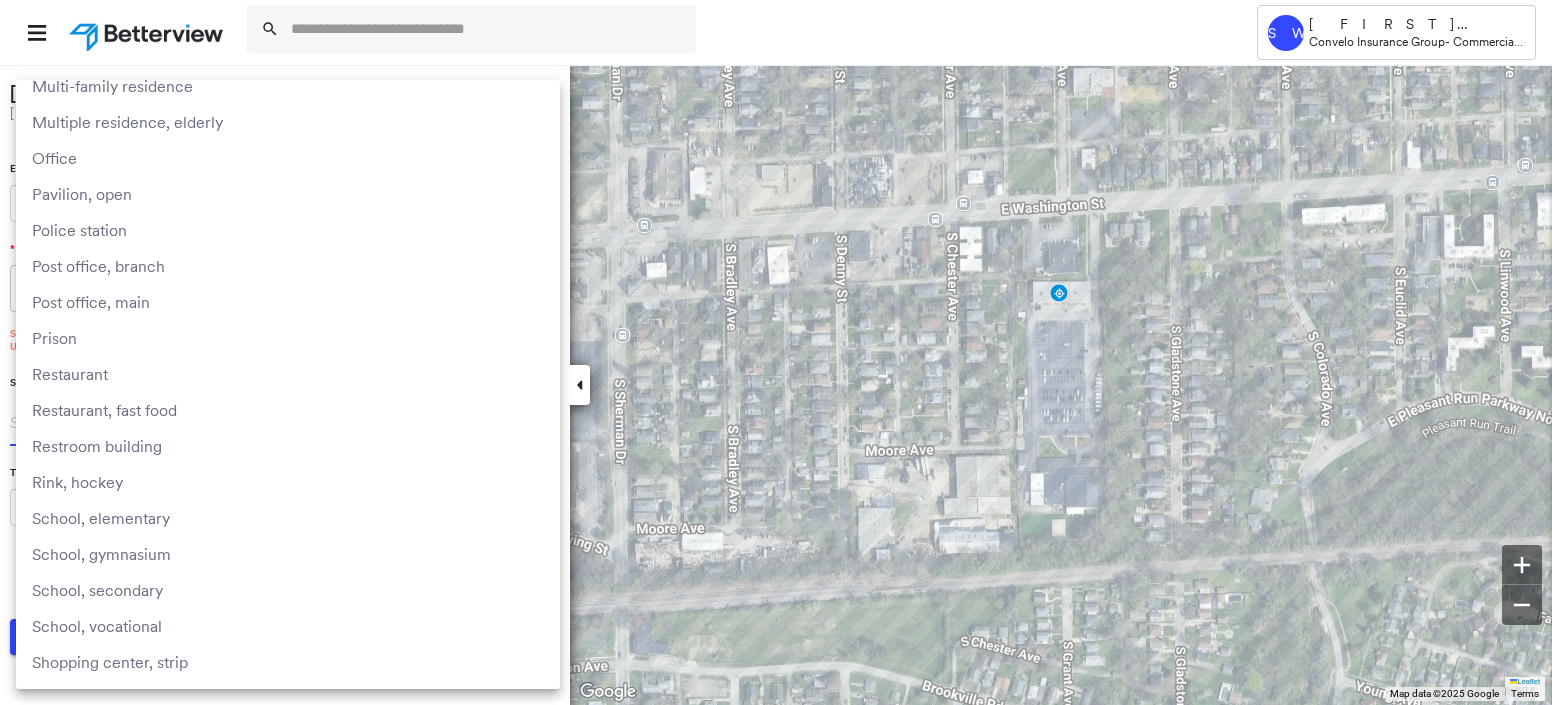 click on "Office" at bounding box center (288, 158) 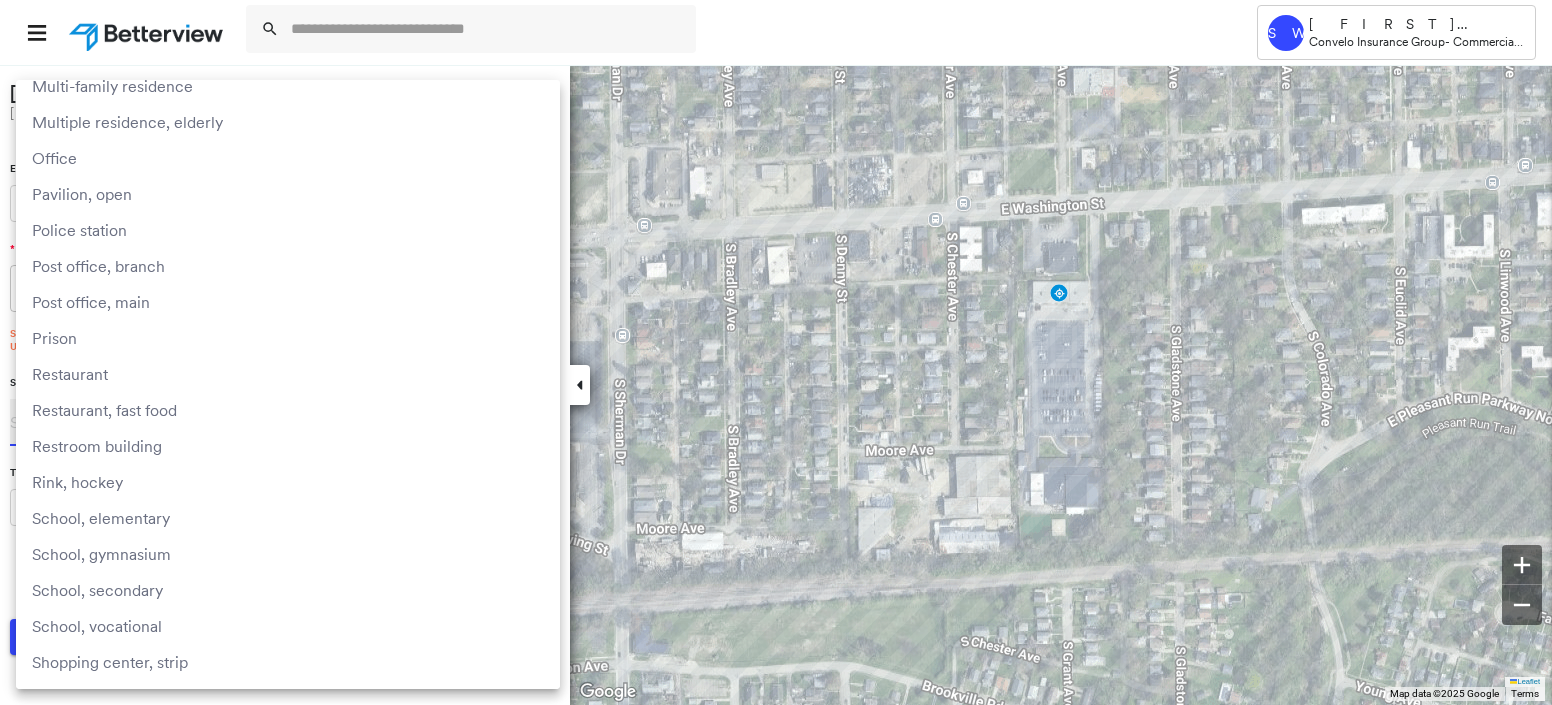 type on "******" 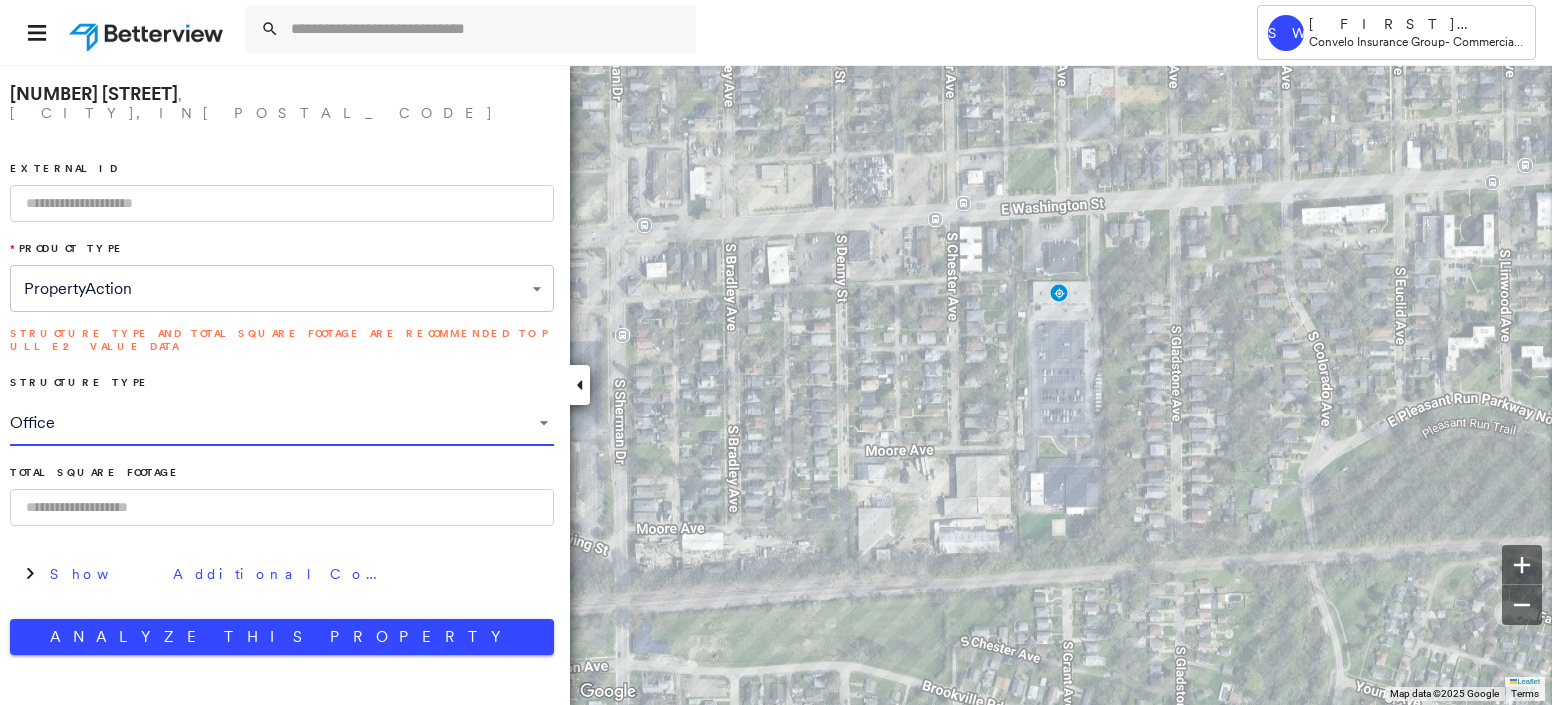 click at bounding box center [282, 507] 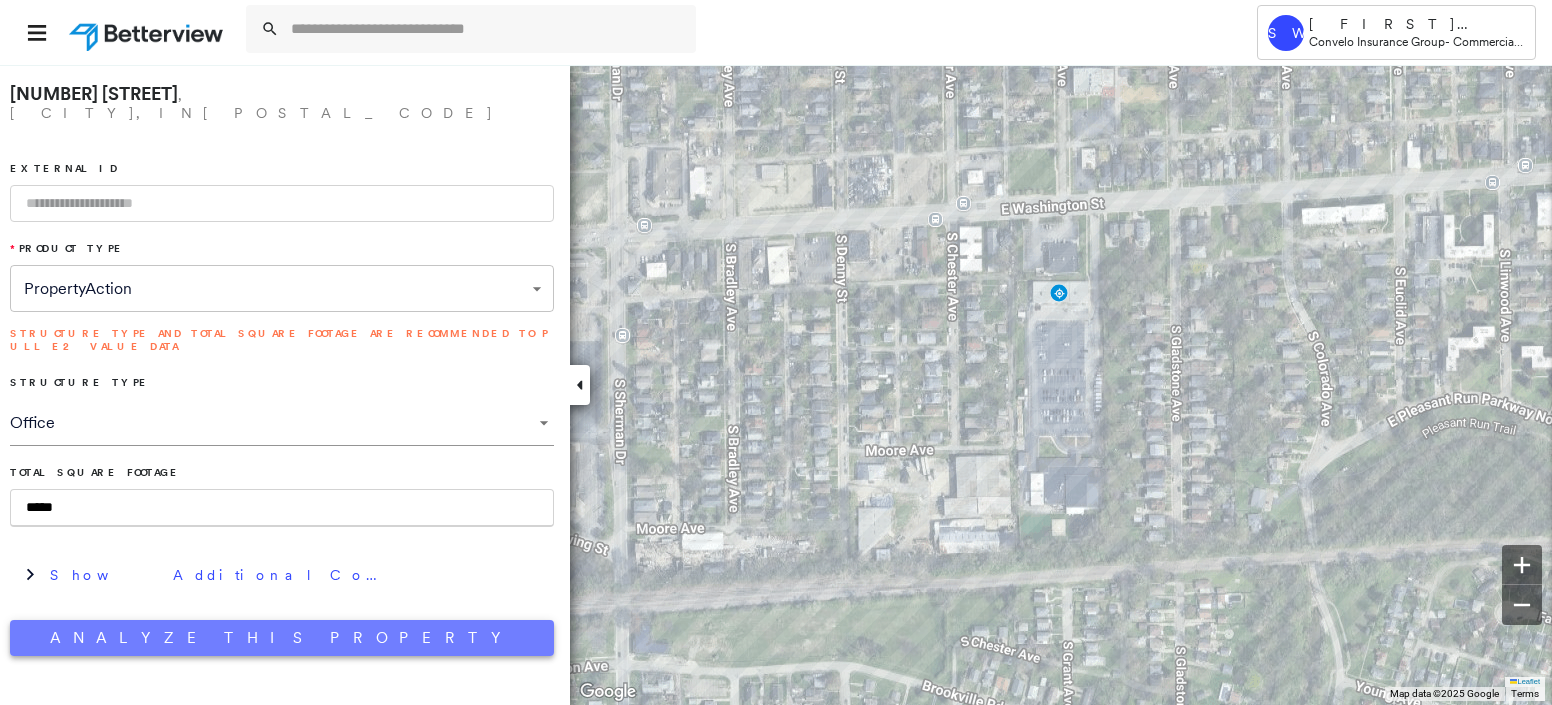type on "*****" 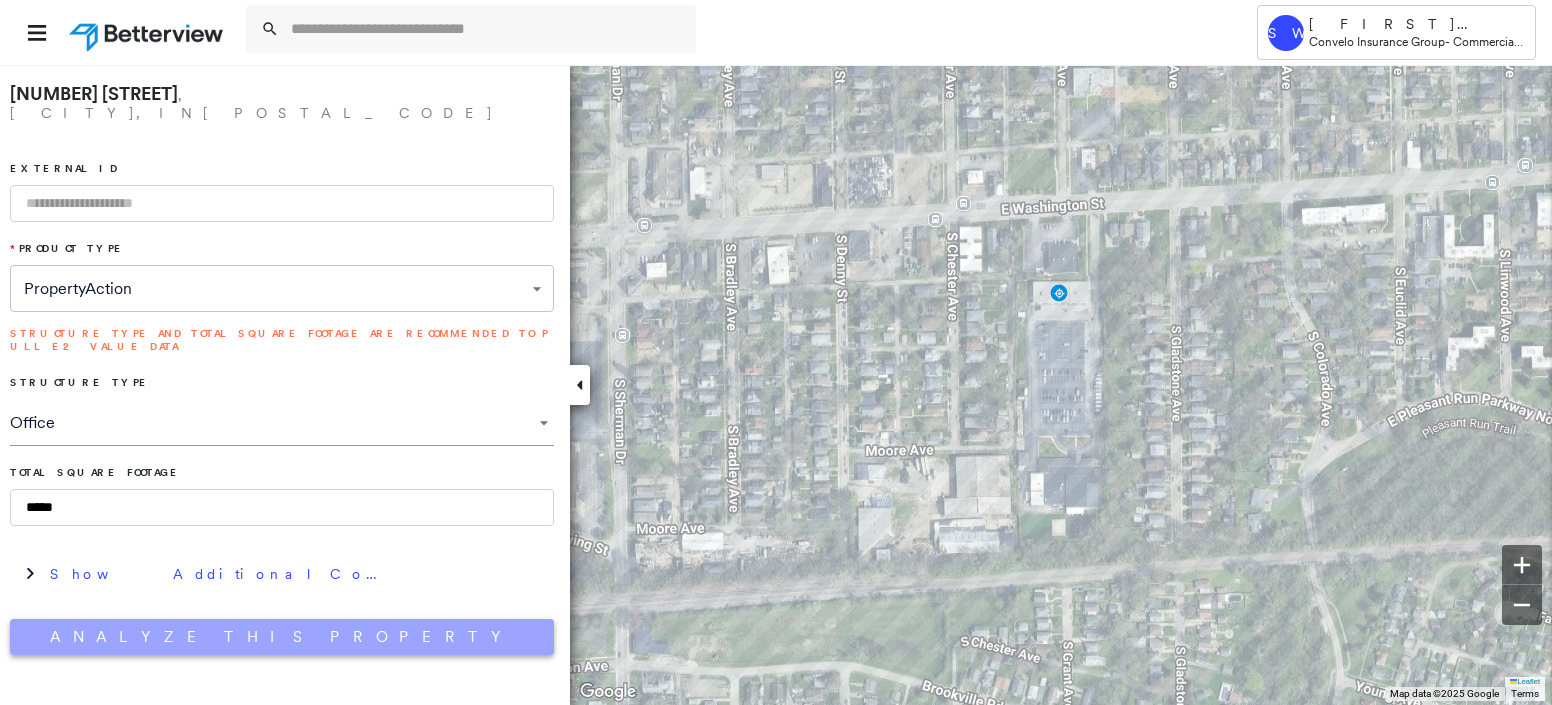click on "Analyze This Property" at bounding box center (282, 637) 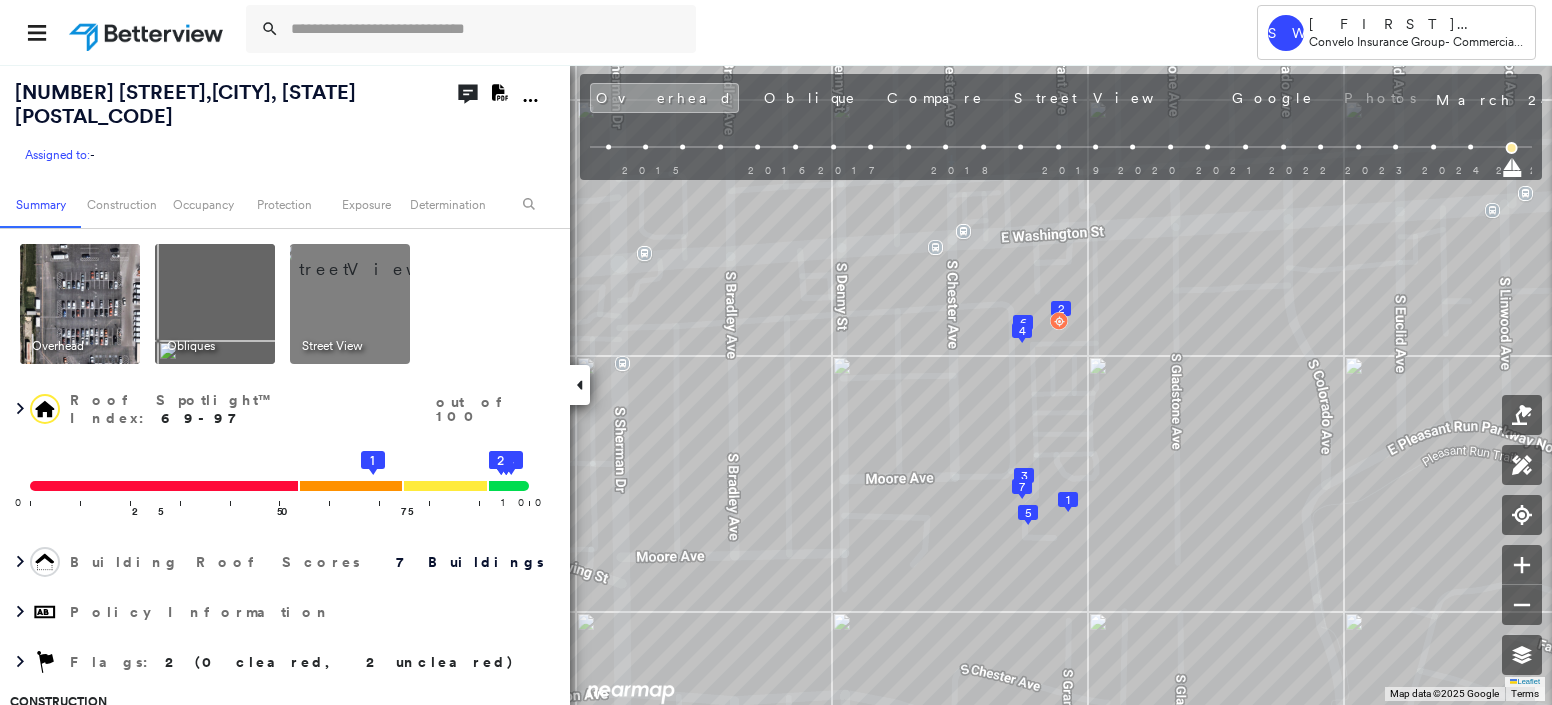 click 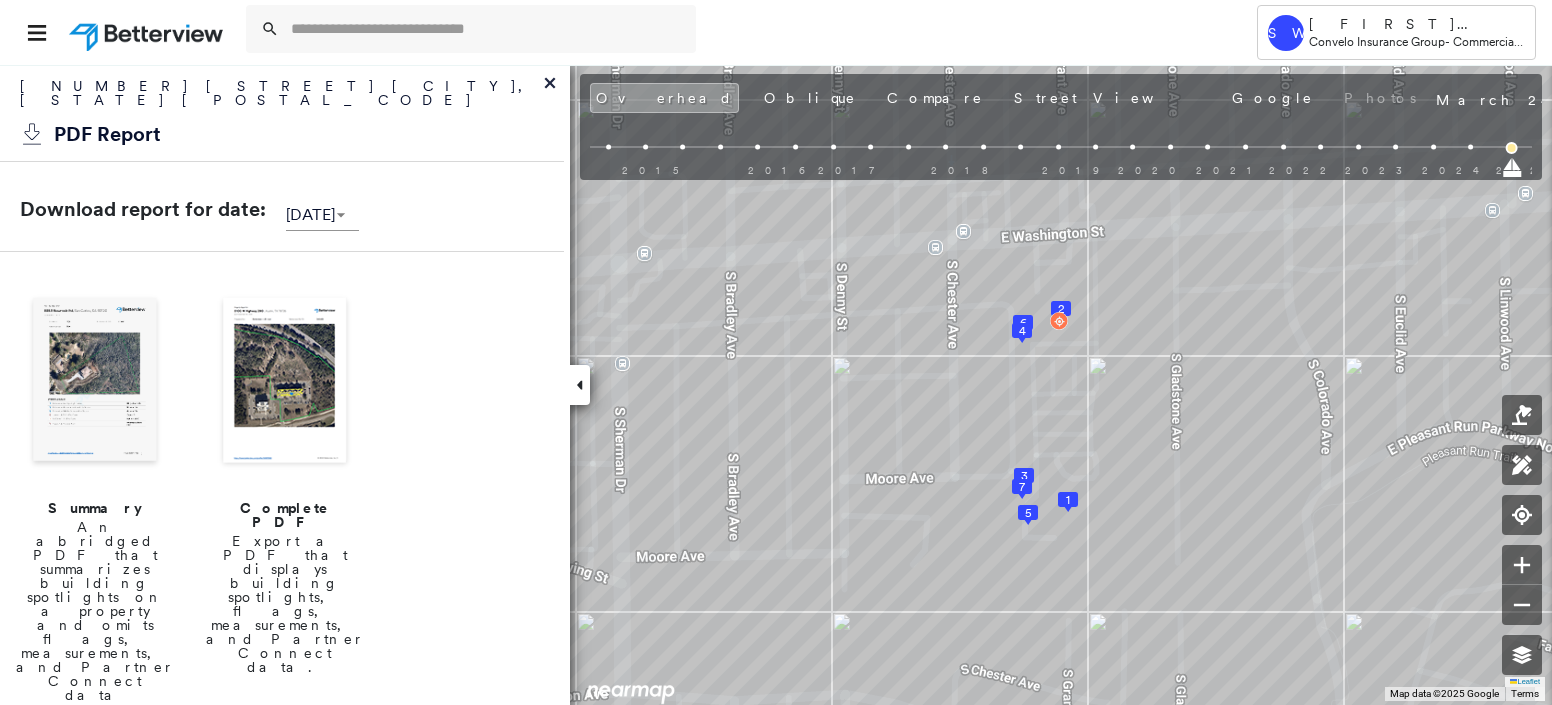 click on "Export a PDF that displays building spotlights, flags, measurements, and Partner Connect data." at bounding box center [285, 604] 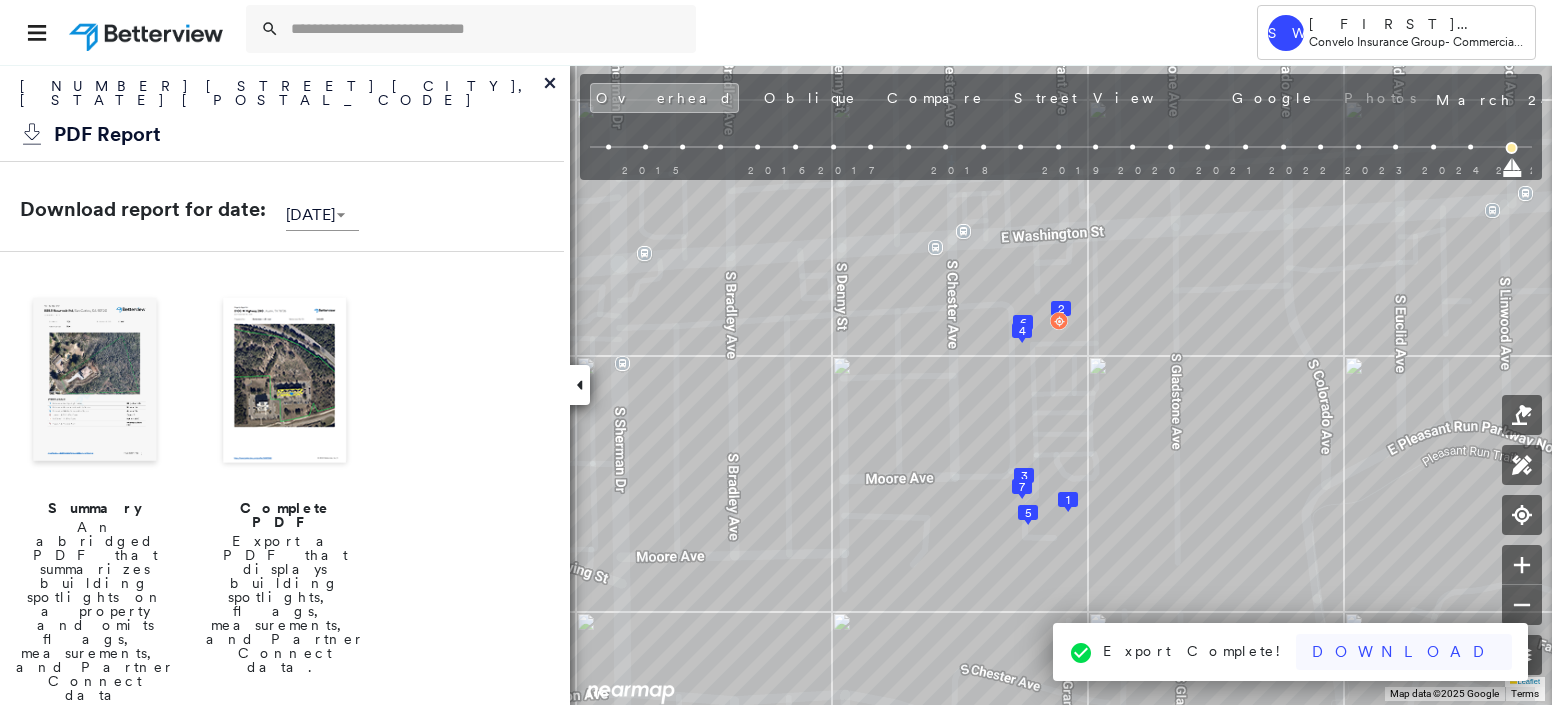 click on "Download" at bounding box center [1404, 652] 